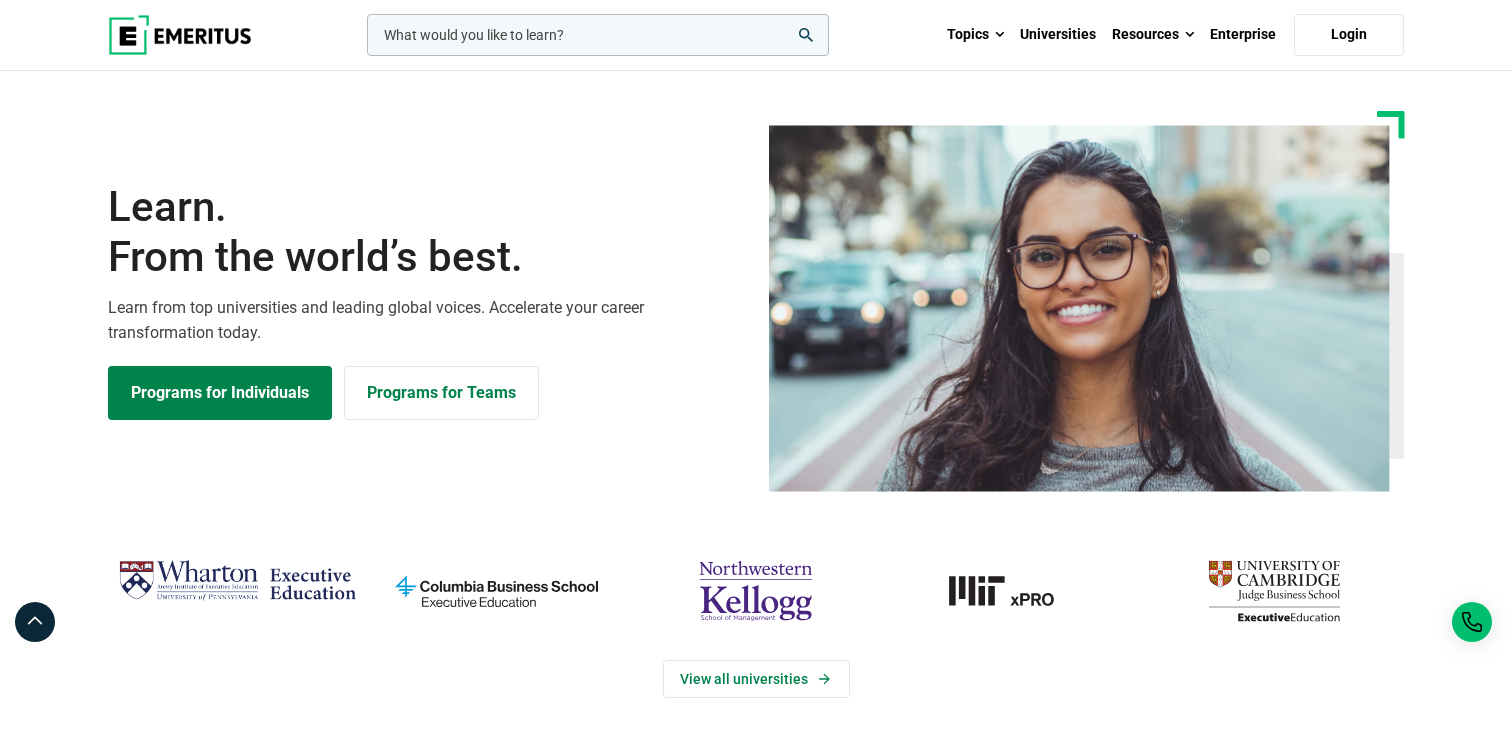 scroll, scrollTop: 0, scrollLeft: 0, axis: both 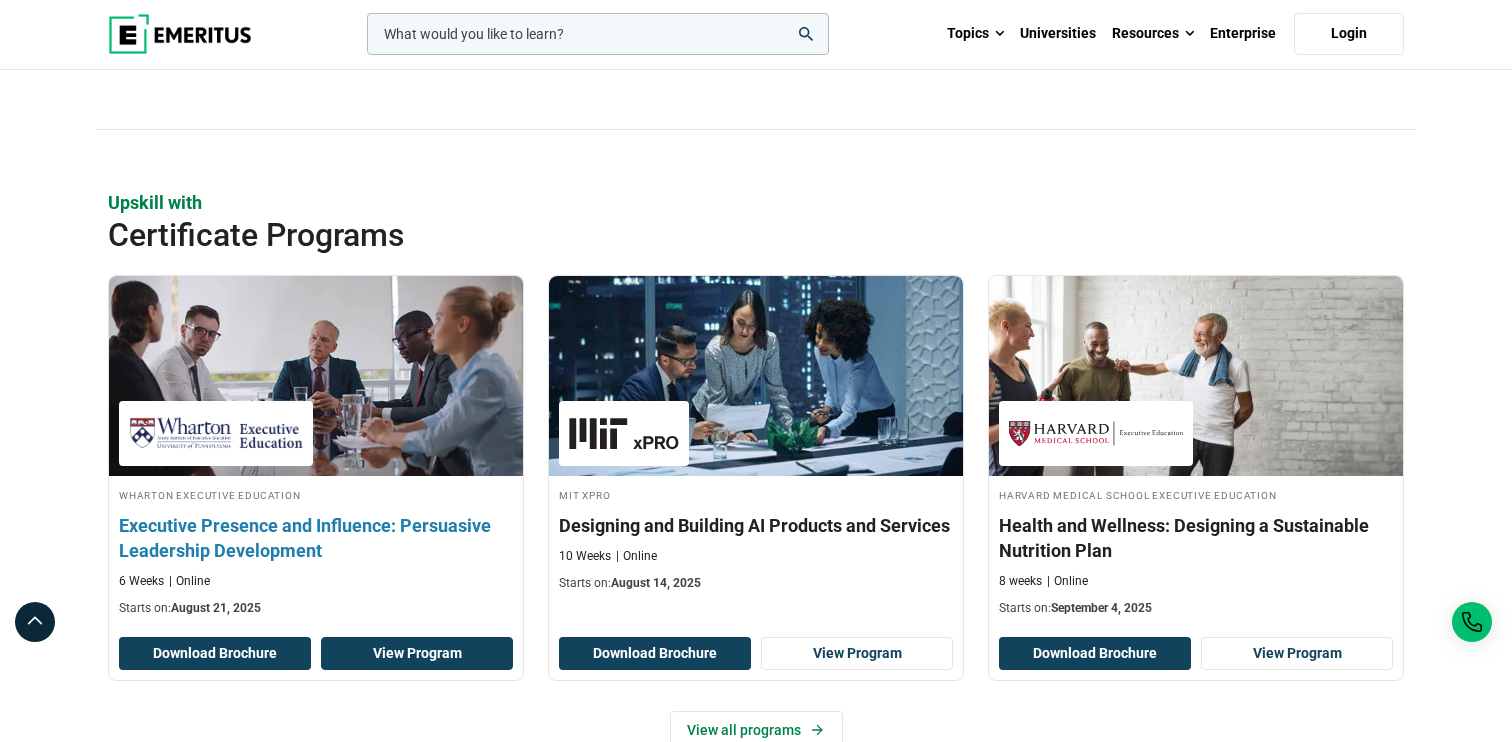 click on "View Program" at bounding box center (417, 654) 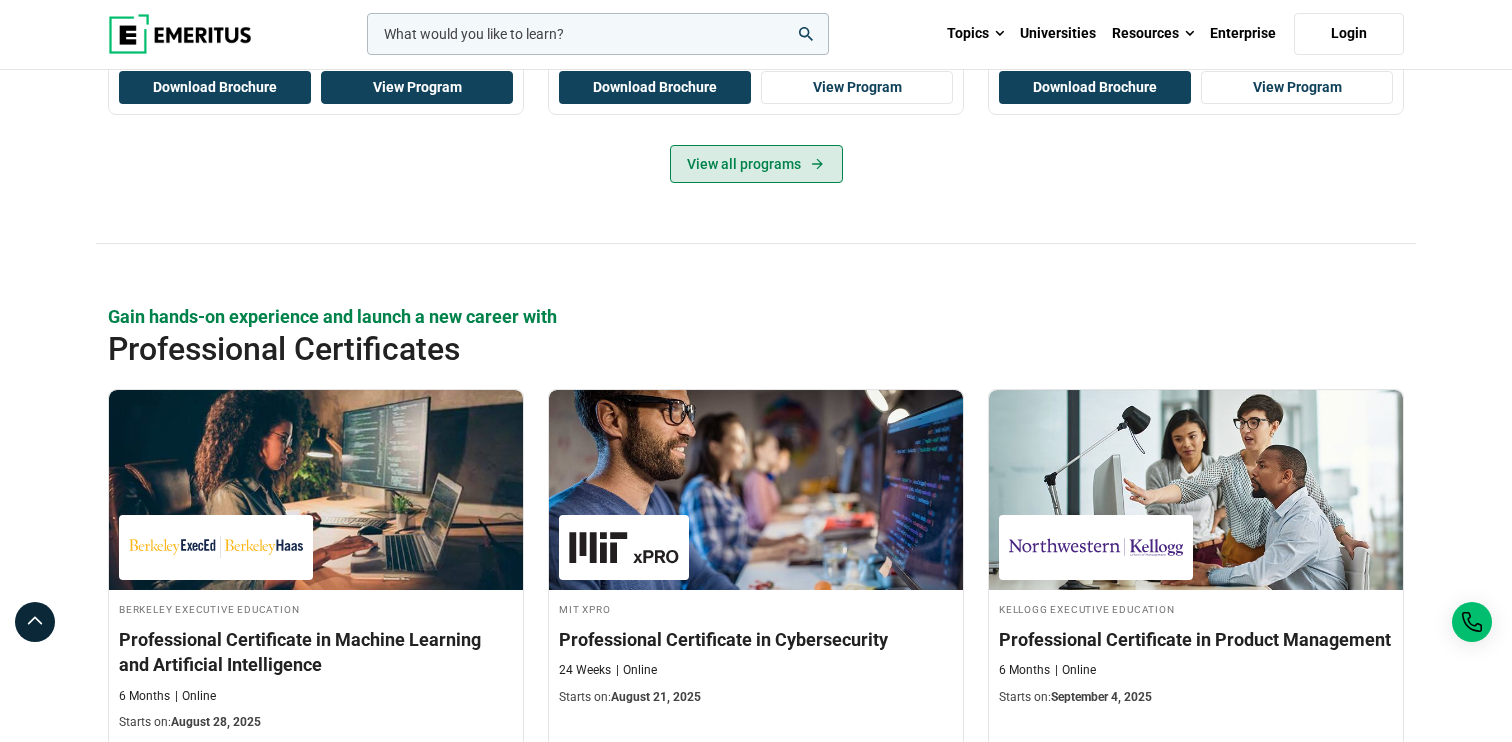 scroll, scrollTop: 2503, scrollLeft: 0, axis: vertical 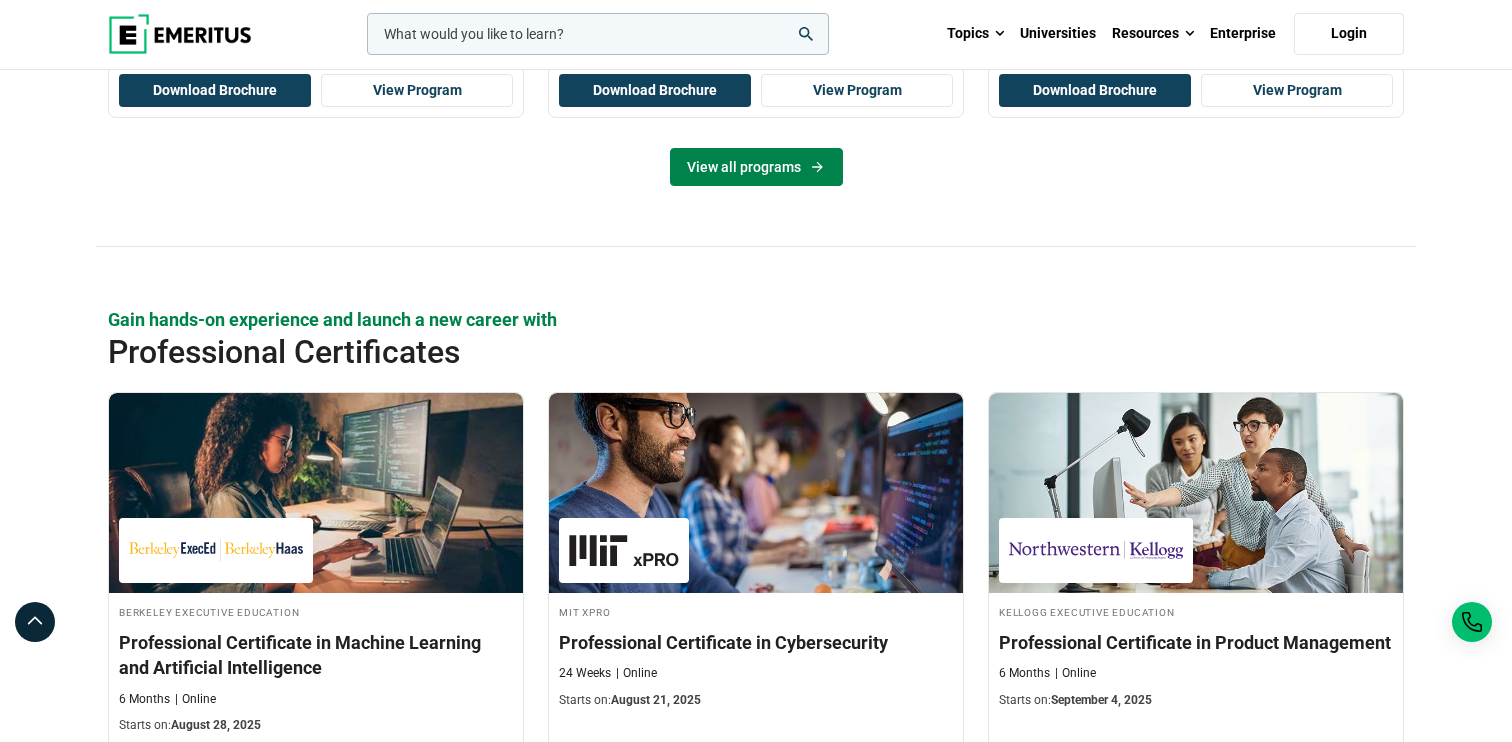 click on "View all programs" at bounding box center [756, 167] 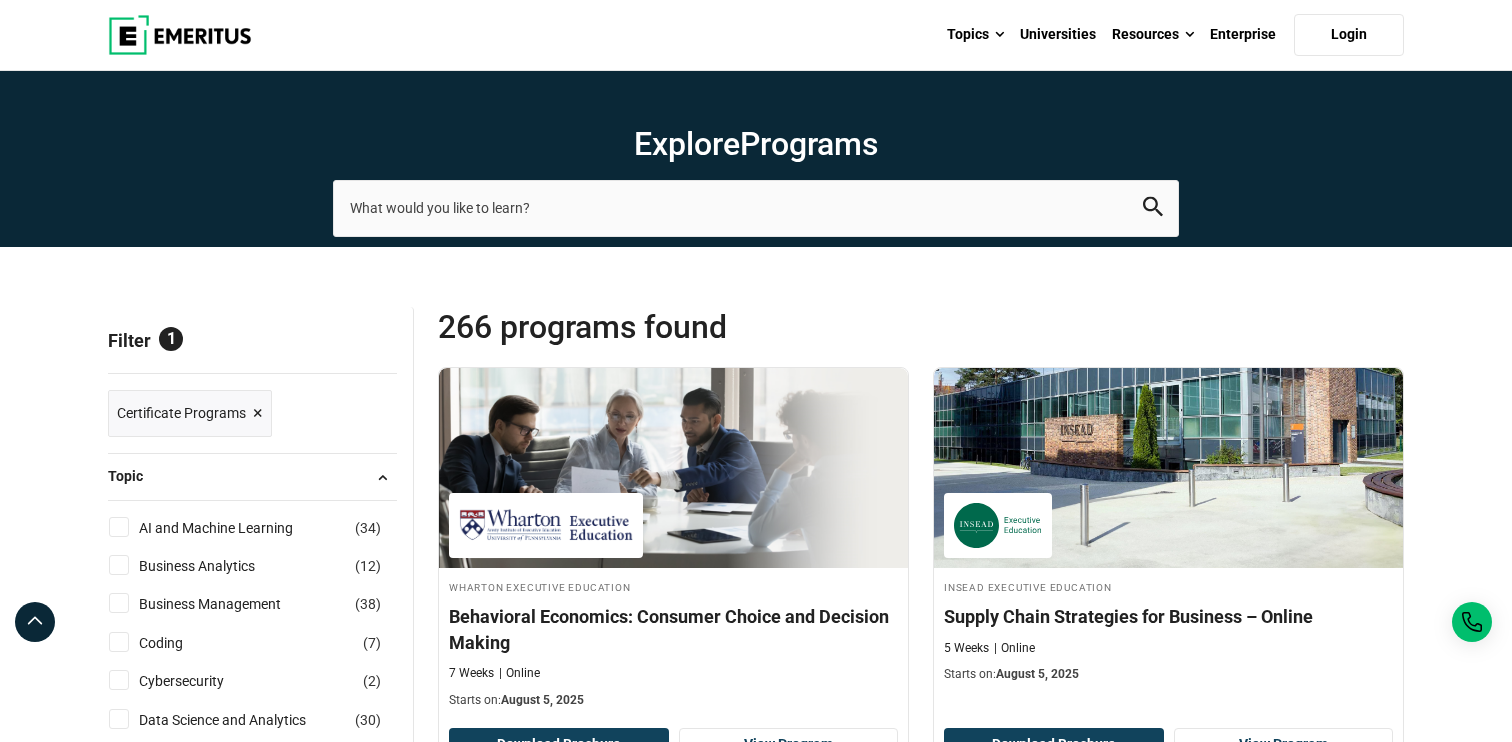 scroll, scrollTop: 0, scrollLeft: 0, axis: both 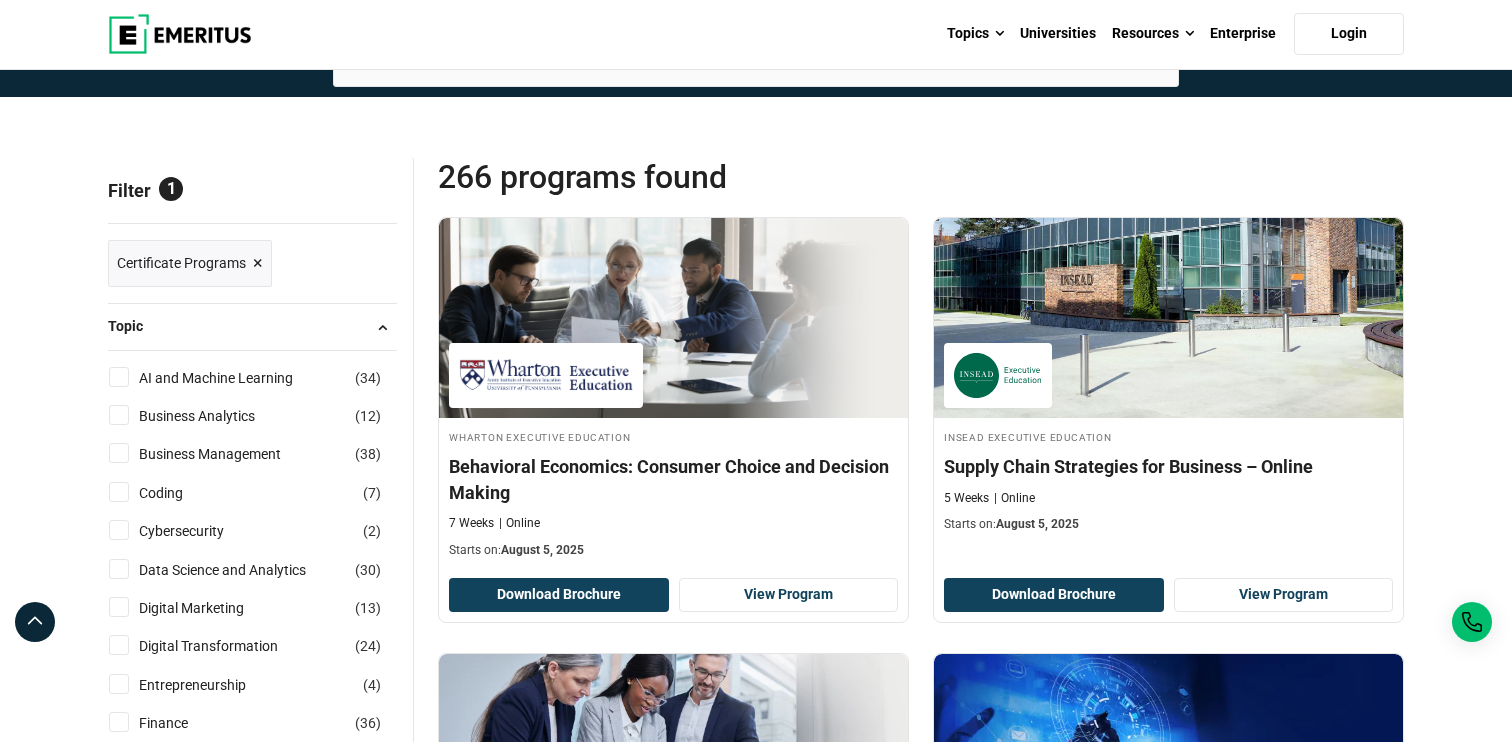 click on "Business Management   ( 38 )" at bounding box center [119, 453] 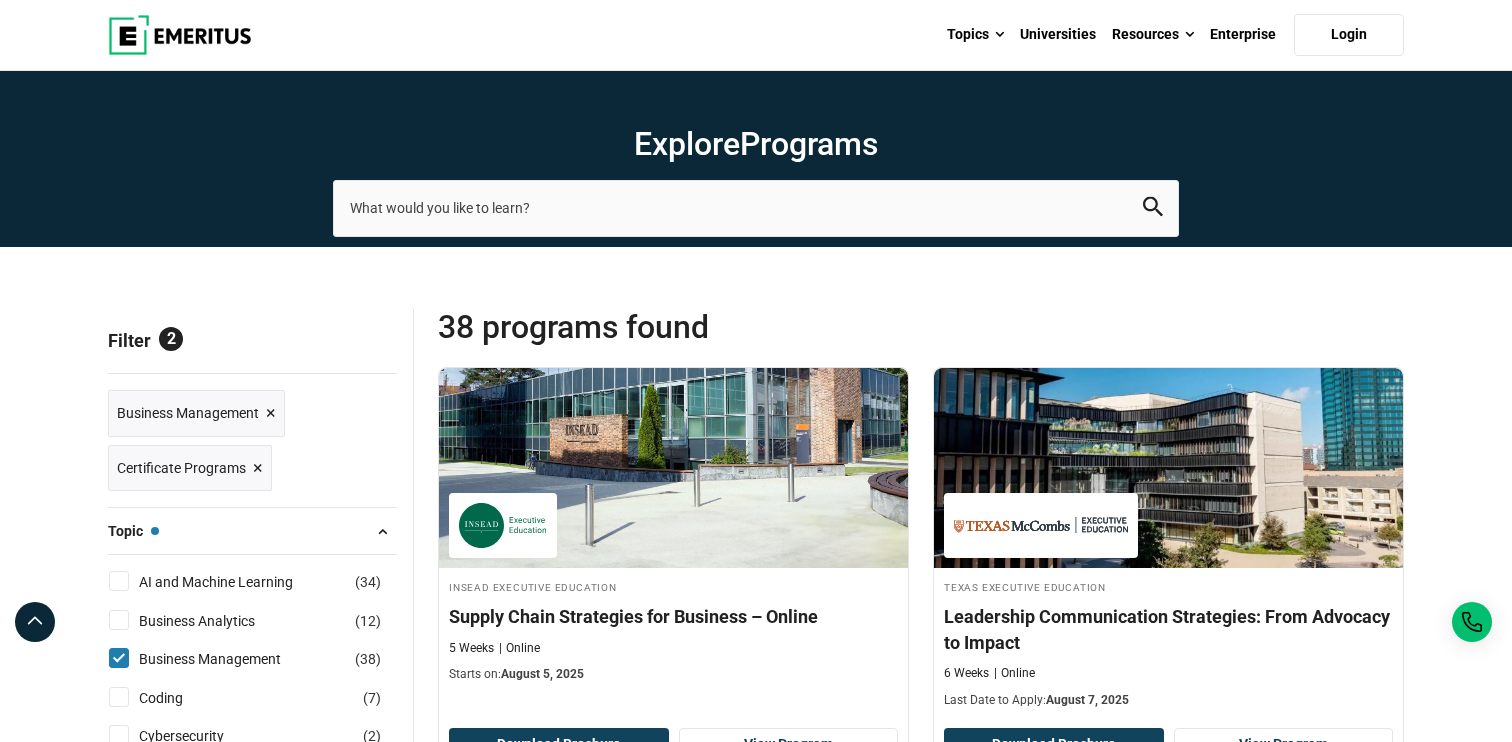 scroll, scrollTop: 0, scrollLeft: 0, axis: both 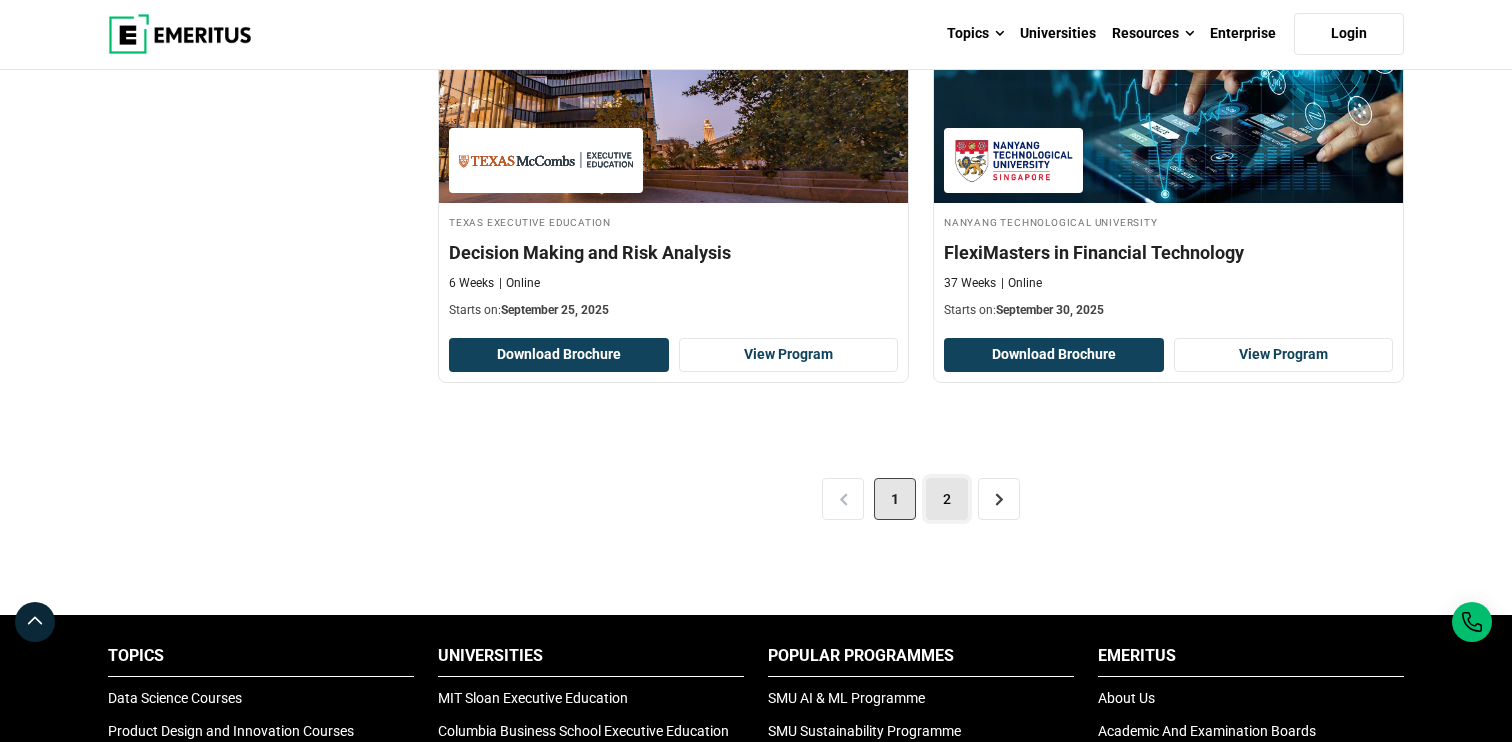 click on "2" at bounding box center (947, 499) 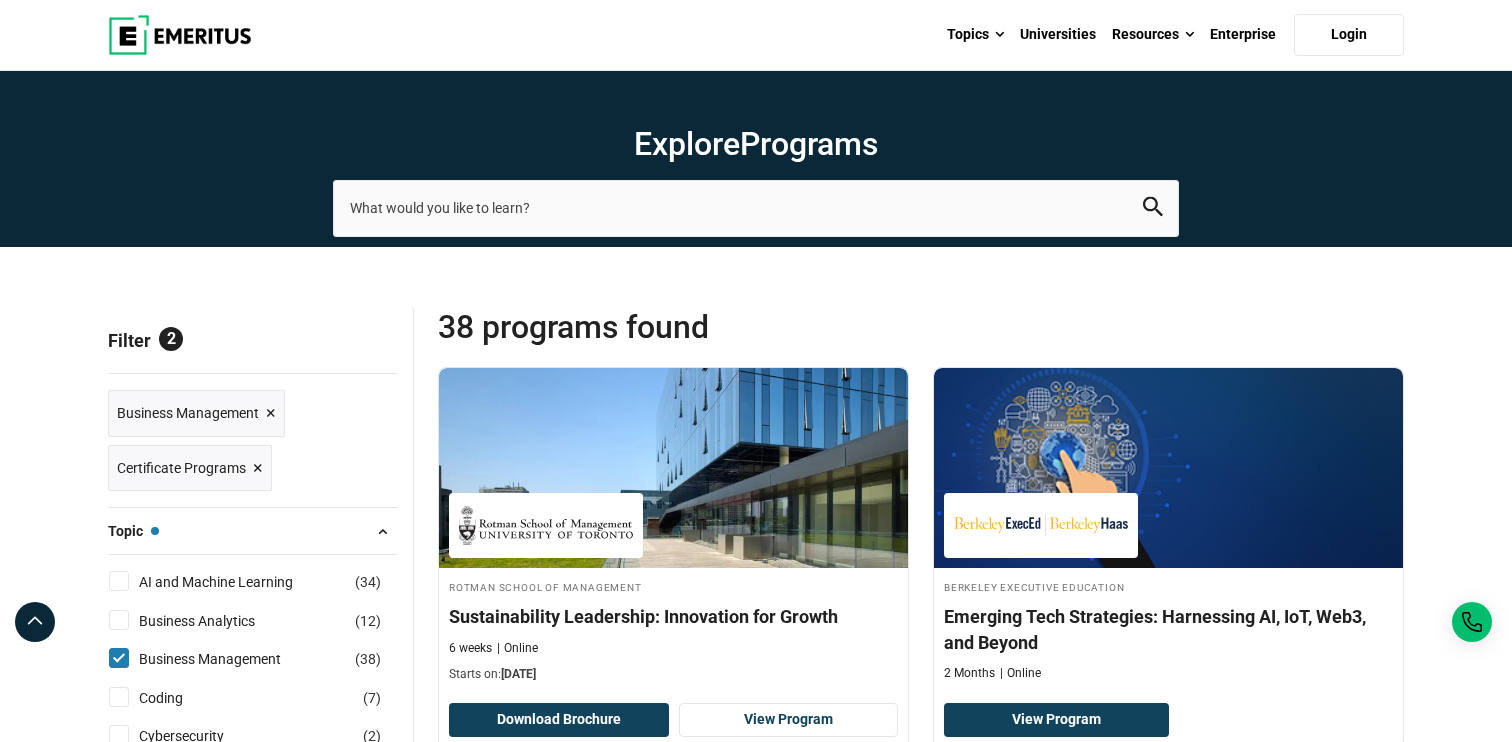 scroll, scrollTop: 0, scrollLeft: 0, axis: both 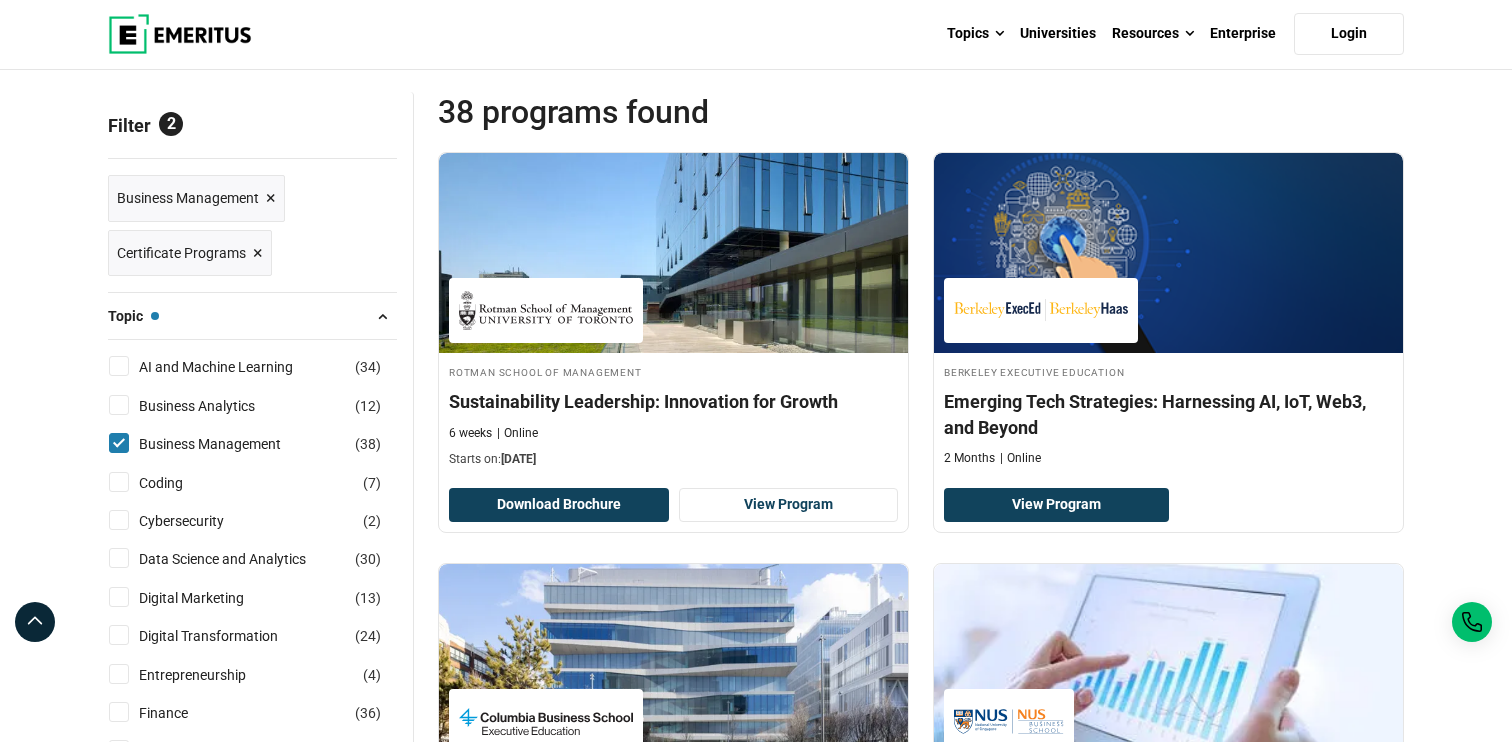 click at bounding box center (1168, 253) 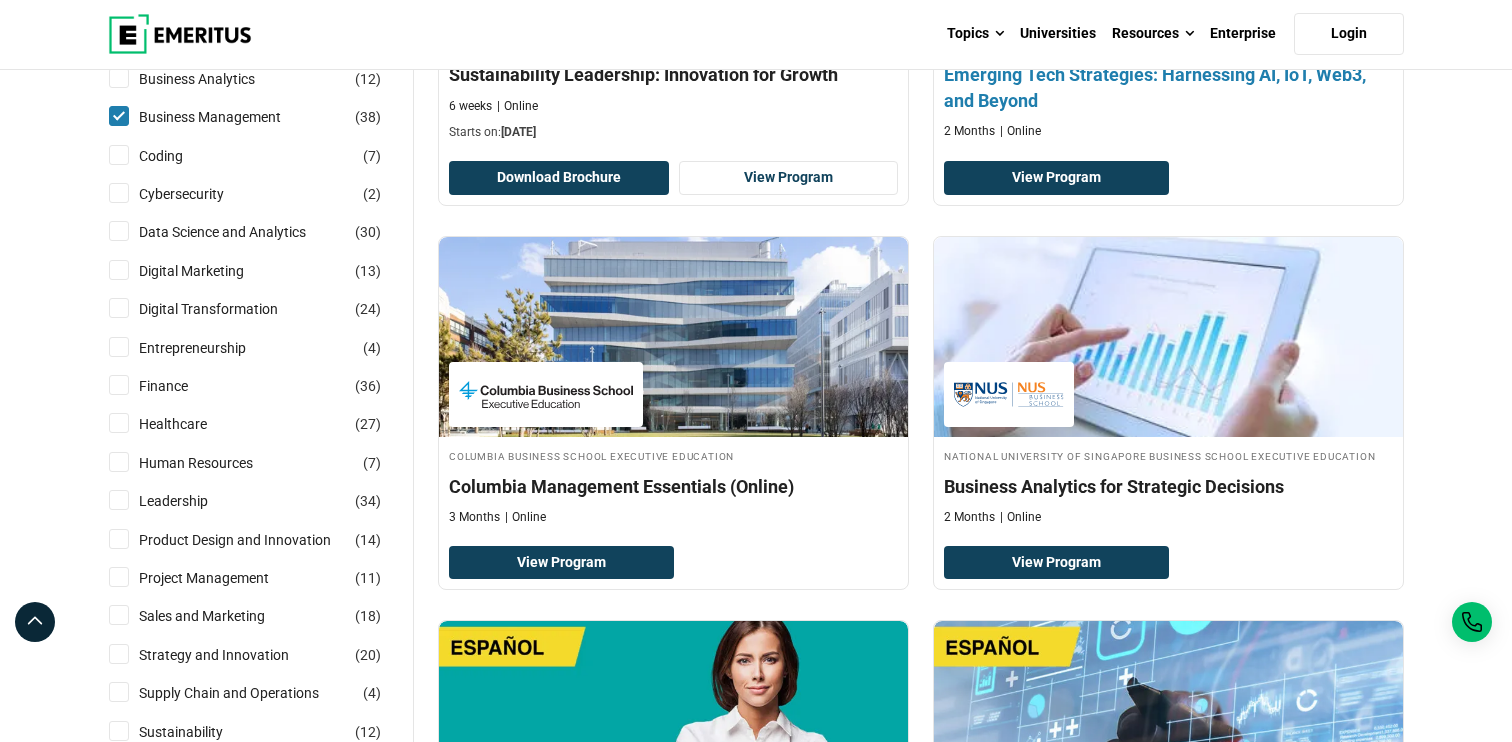 scroll, scrollTop: 588, scrollLeft: 0, axis: vertical 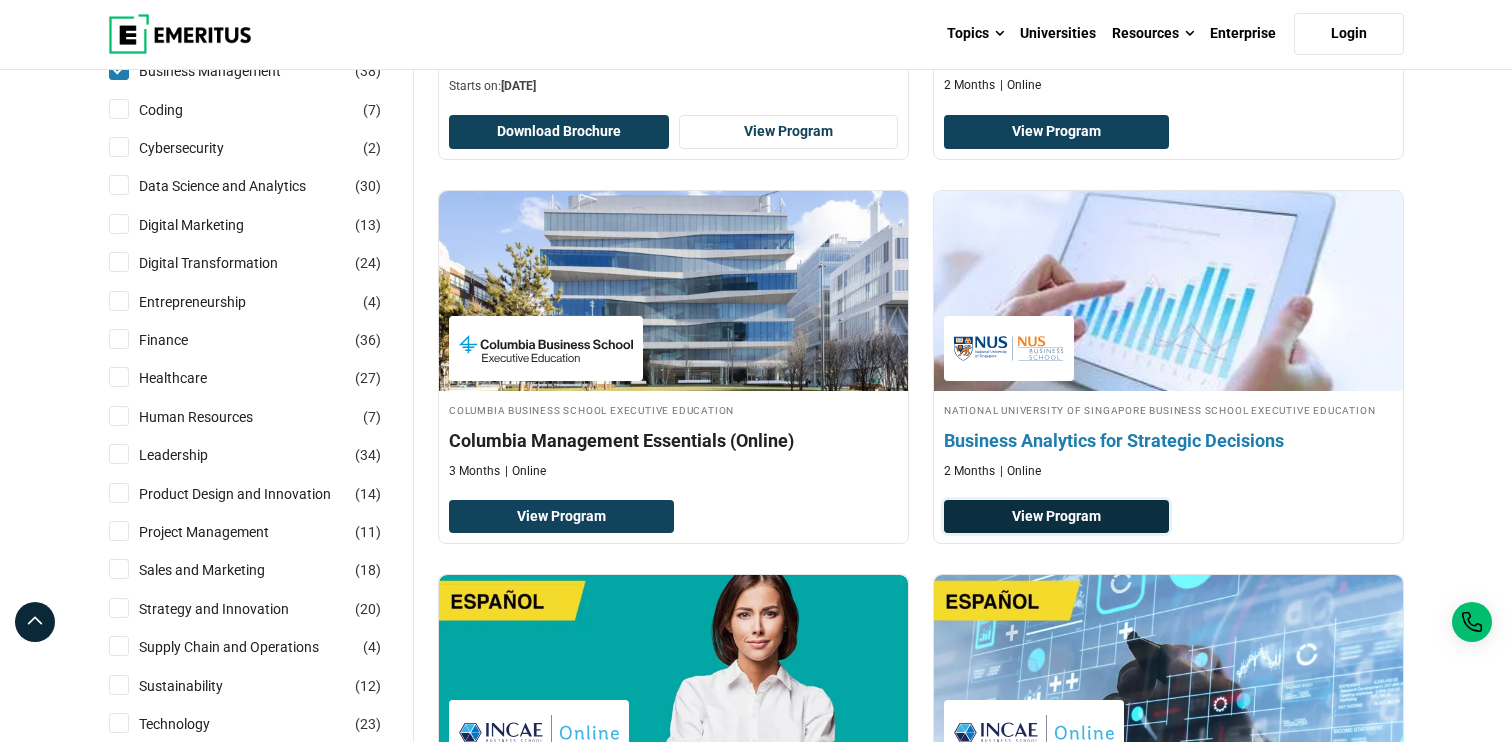 click on "View Program" at bounding box center [1056, 517] 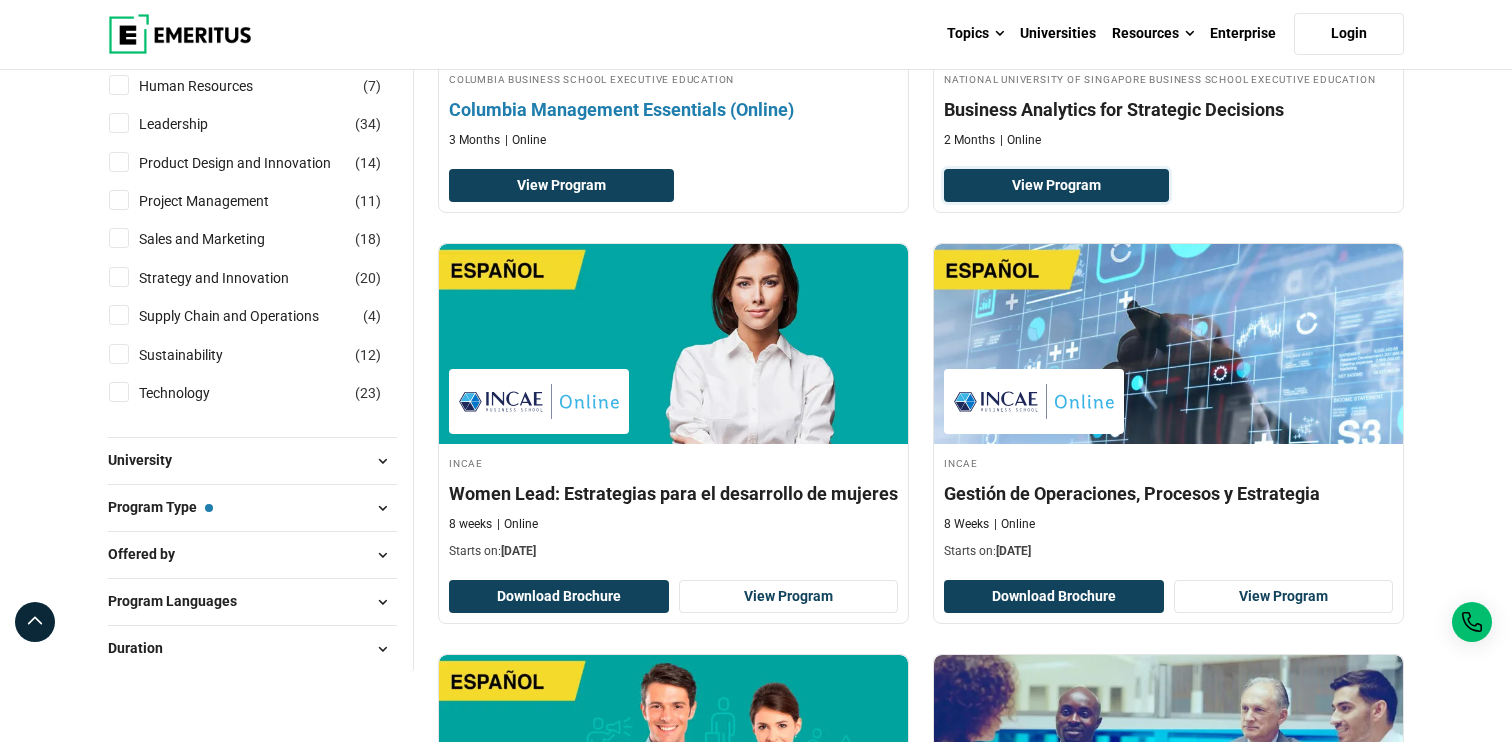 scroll, scrollTop: 893, scrollLeft: 0, axis: vertical 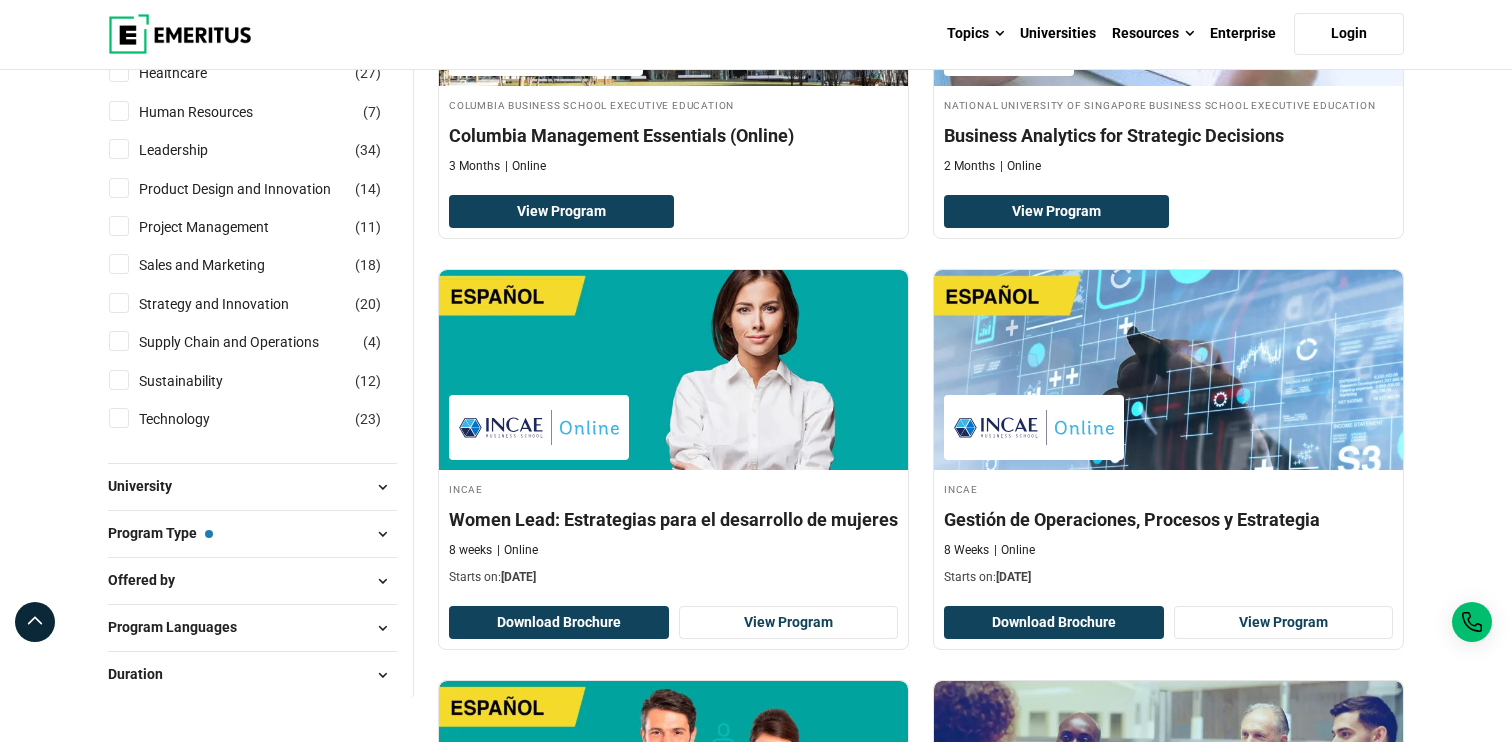 click at bounding box center (382, 628) 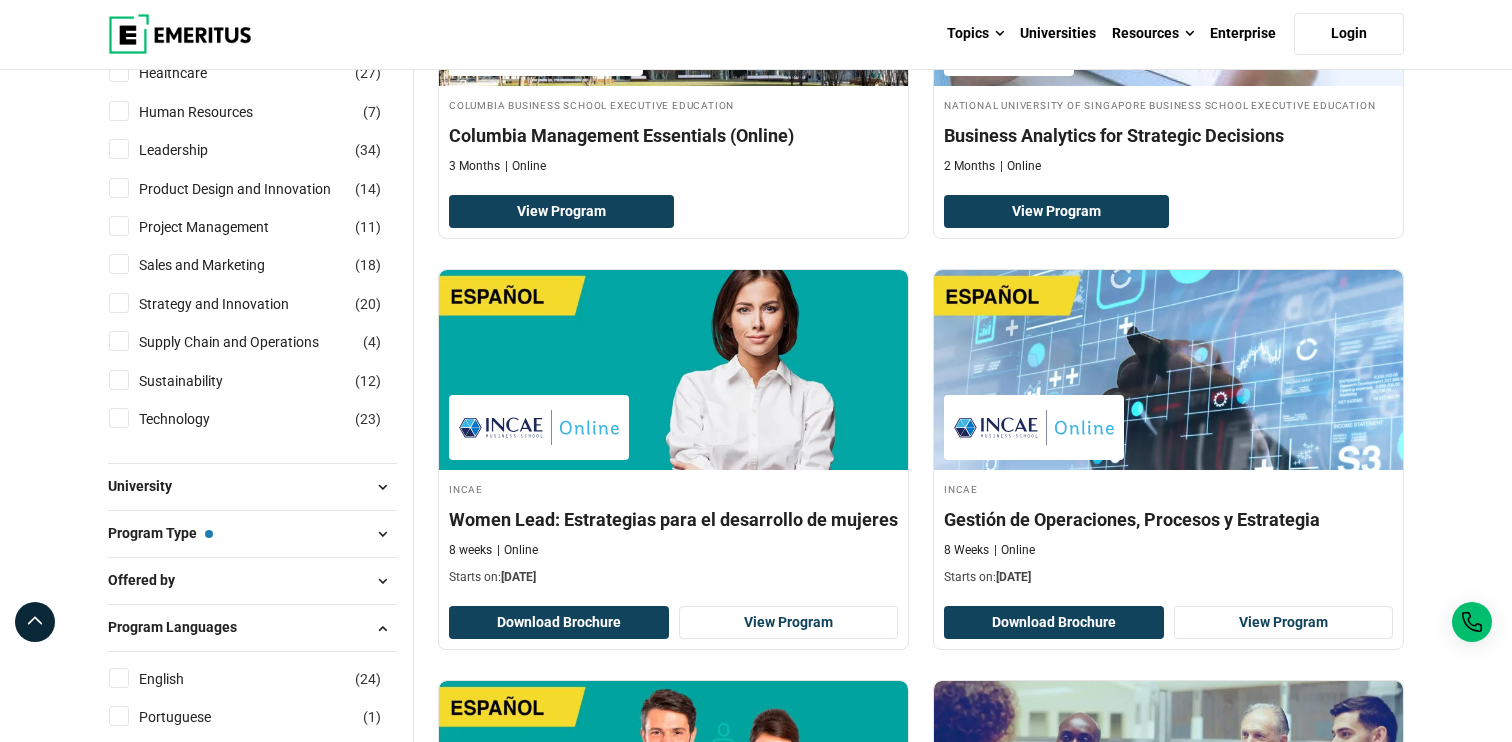 click on "English   ( 24 )" at bounding box center [119, 678] 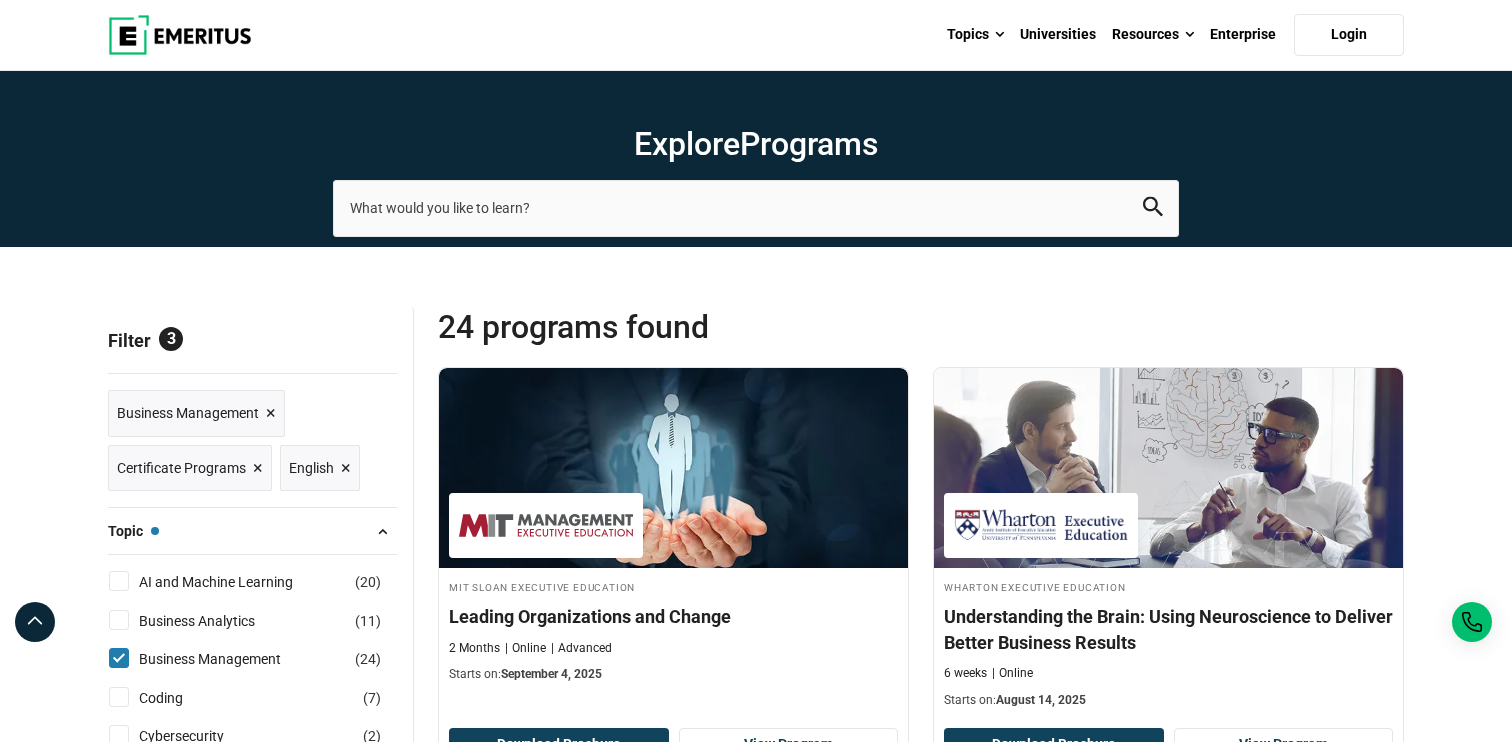 scroll, scrollTop: 0, scrollLeft: 0, axis: both 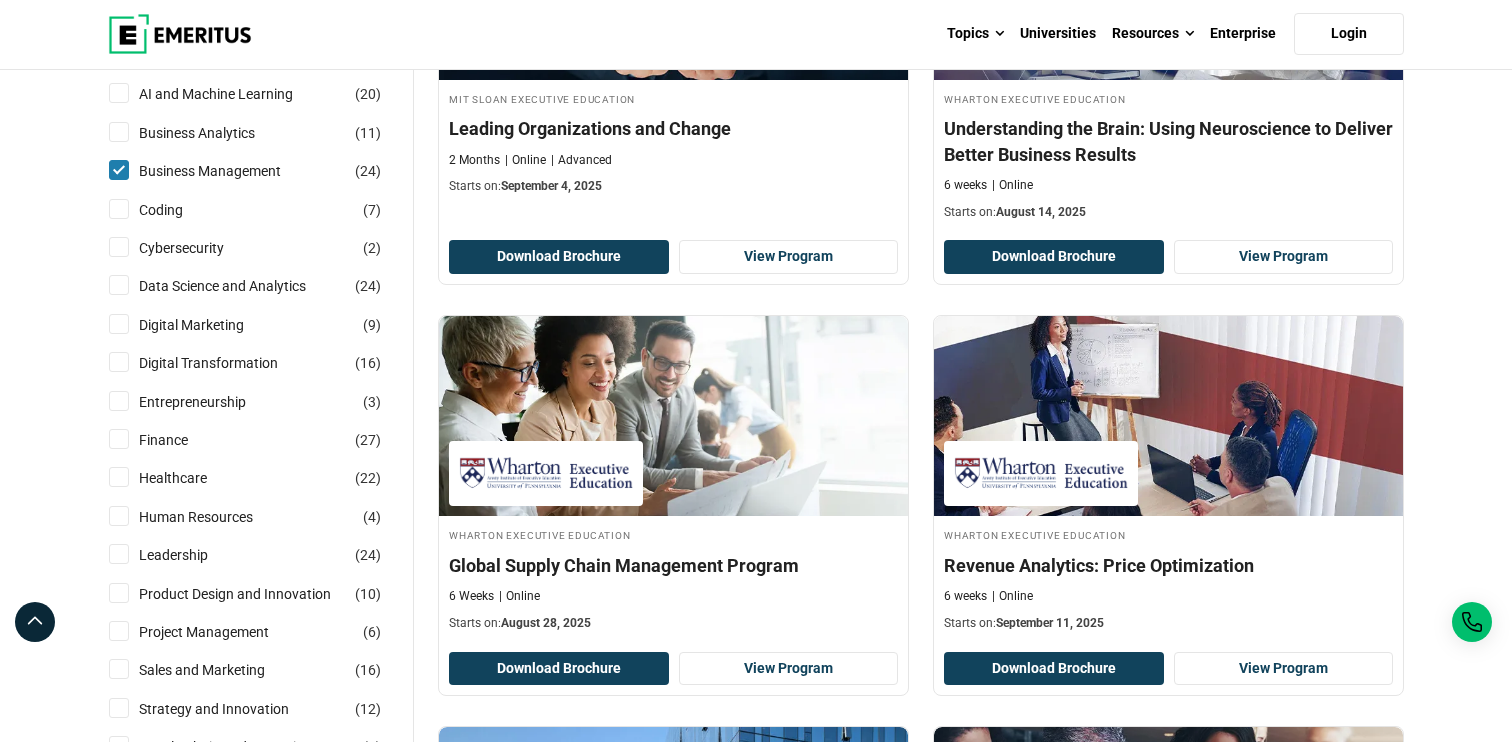 click on "Leadership   ( 24 )" at bounding box center (119, 554) 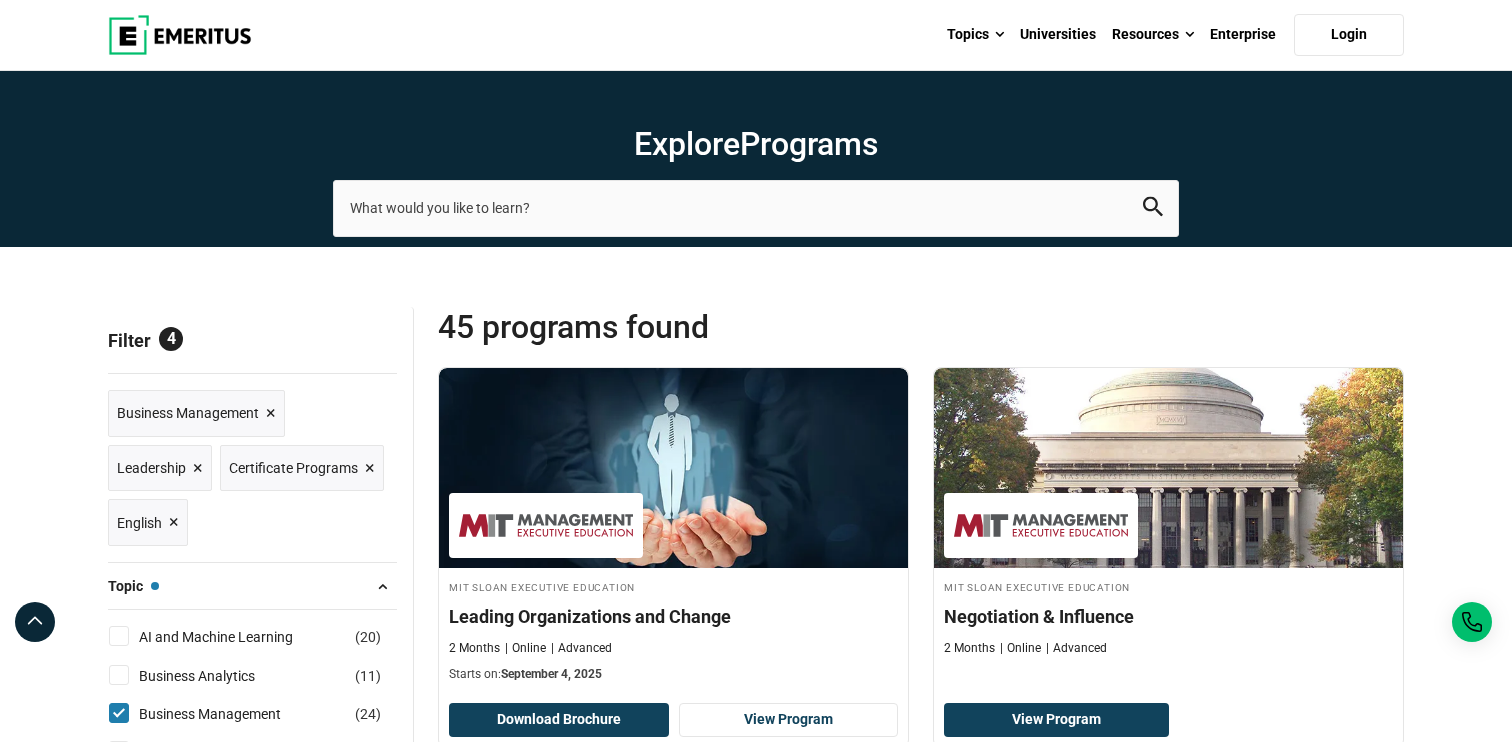 scroll, scrollTop: 0, scrollLeft: 0, axis: both 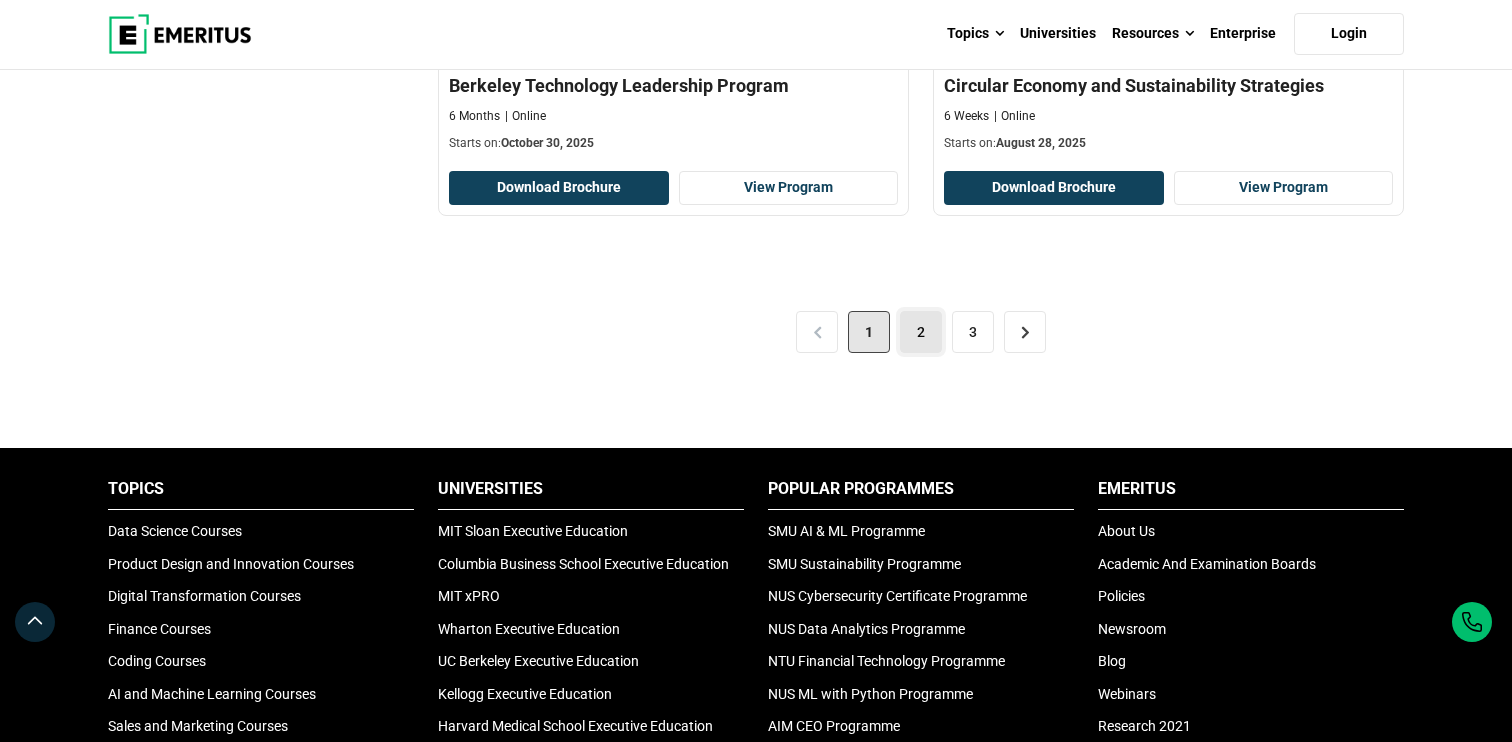 click on "2" at bounding box center [921, 332] 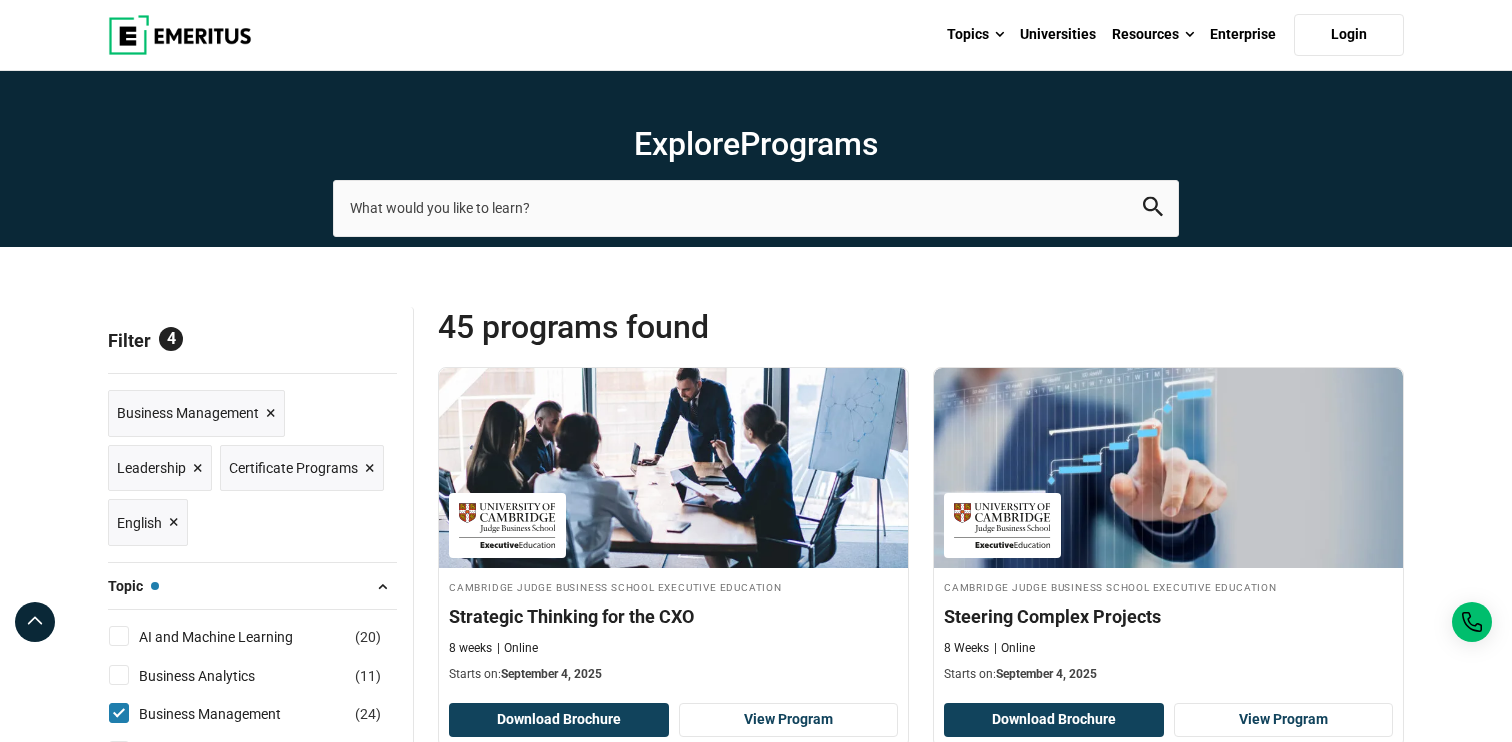scroll, scrollTop: 0, scrollLeft: 0, axis: both 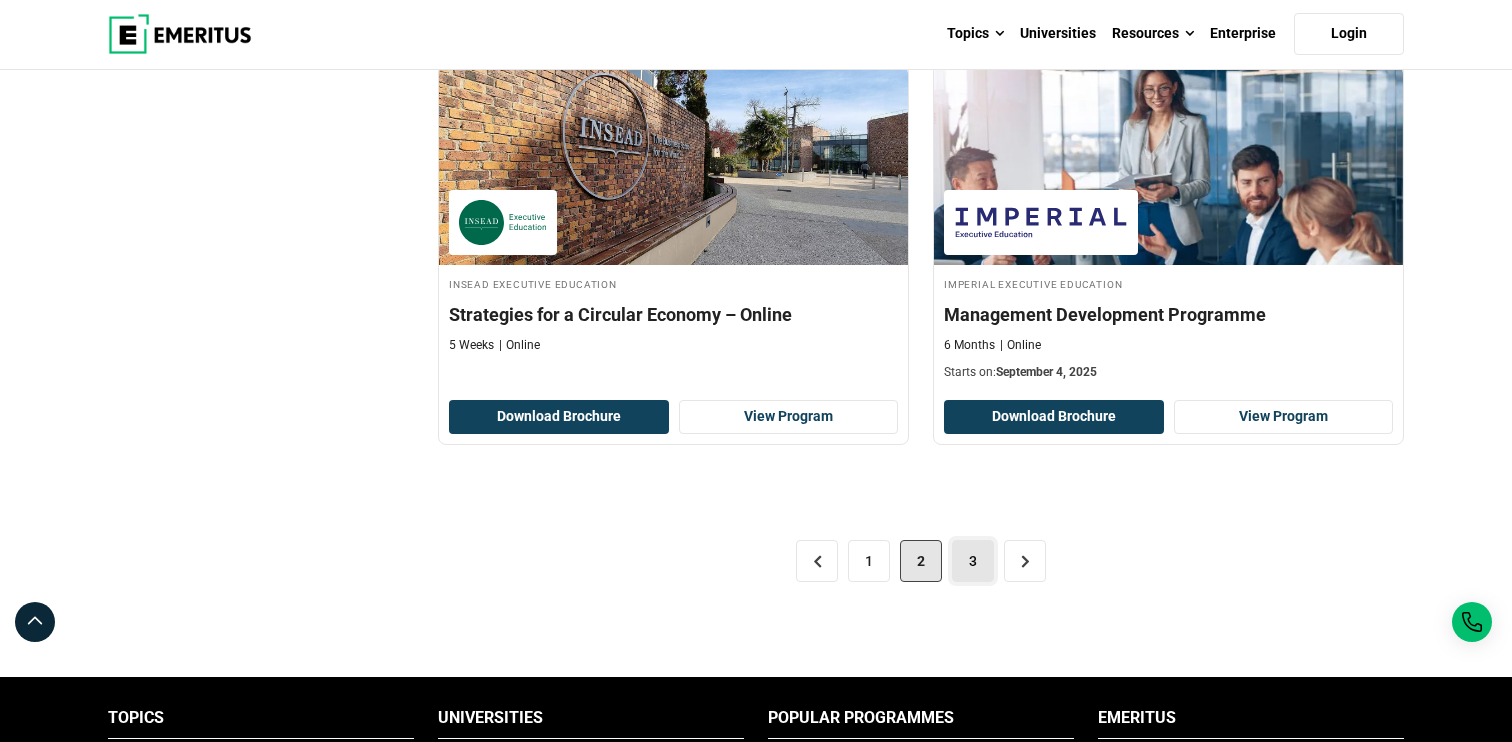 click on "3" at bounding box center [973, 561] 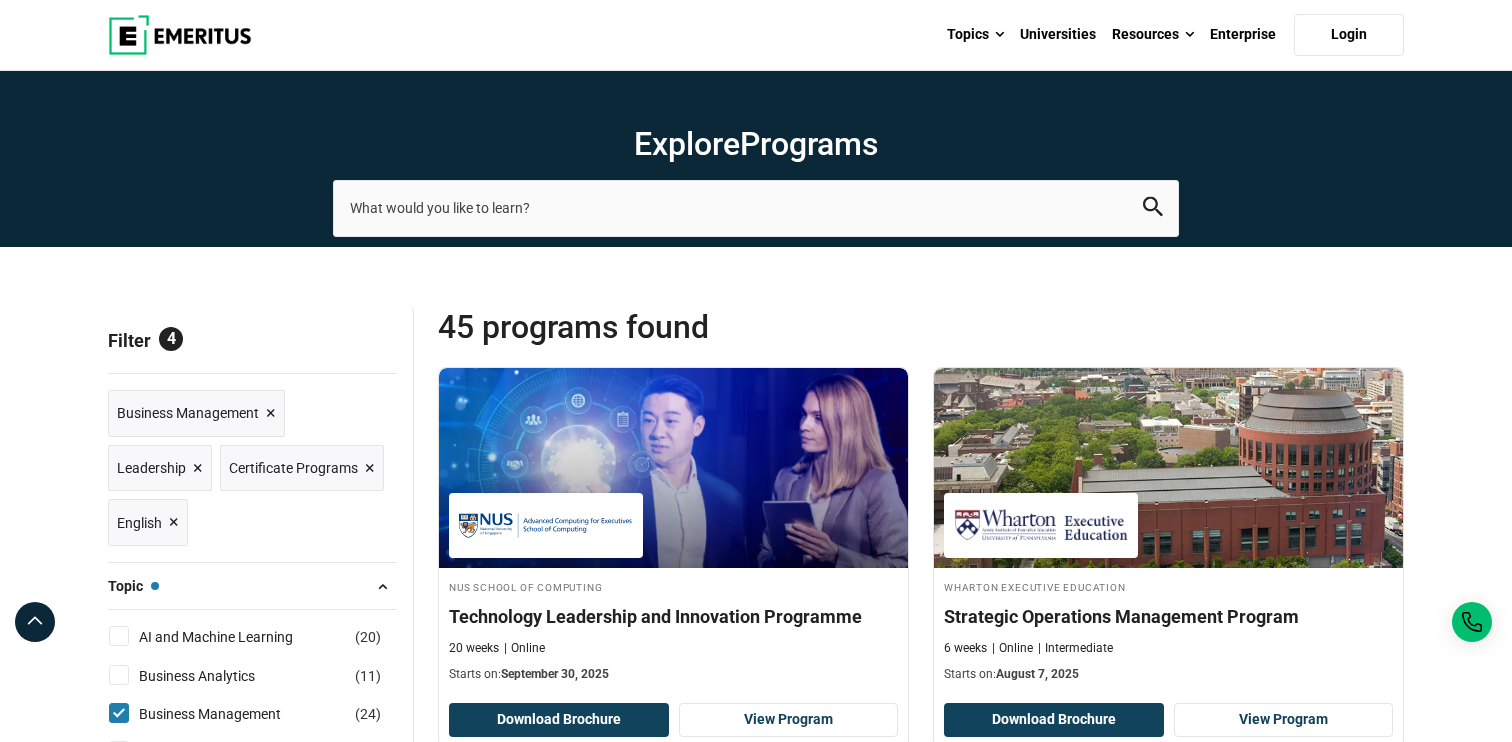 scroll, scrollTop: 0, scrollLeft: 0, axis: both 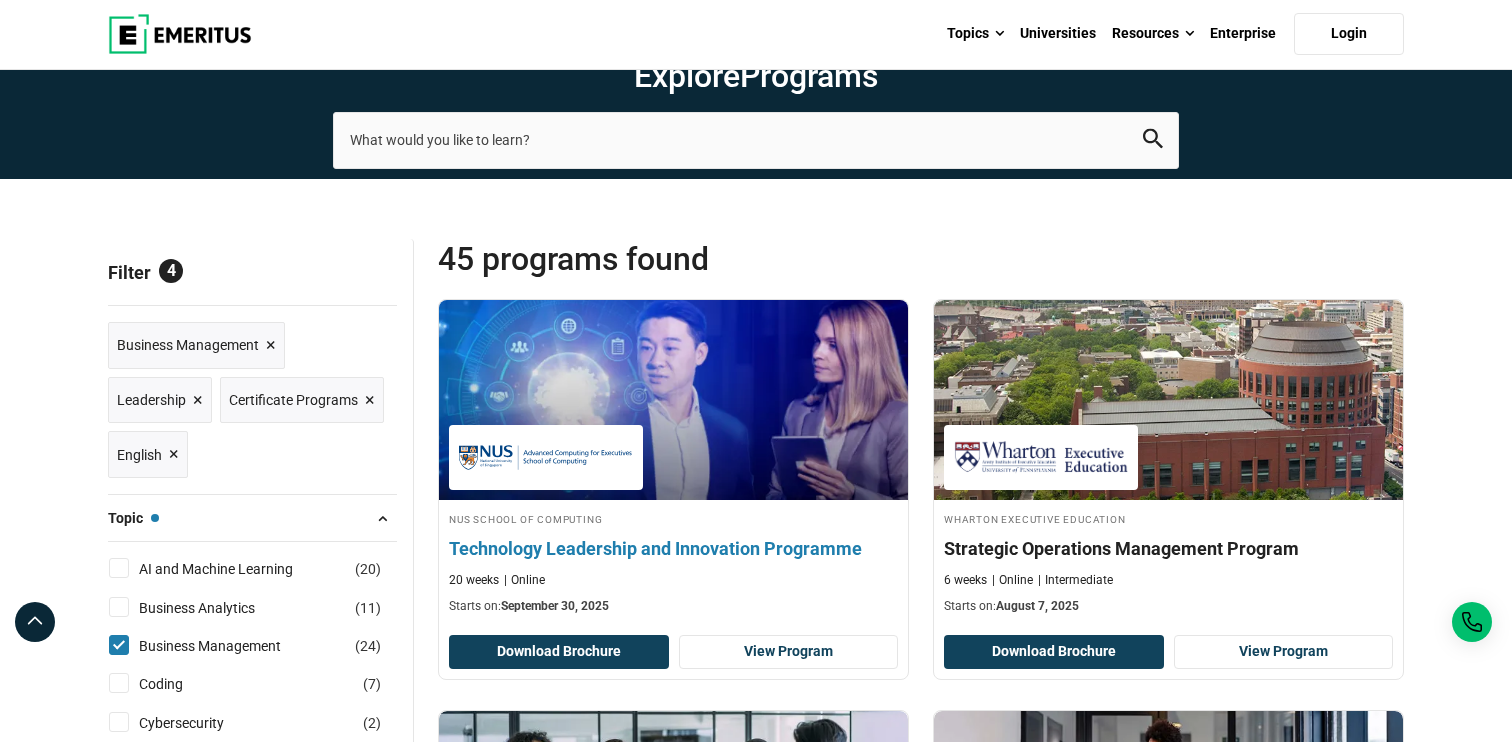click at bounding box center (674, 400) 